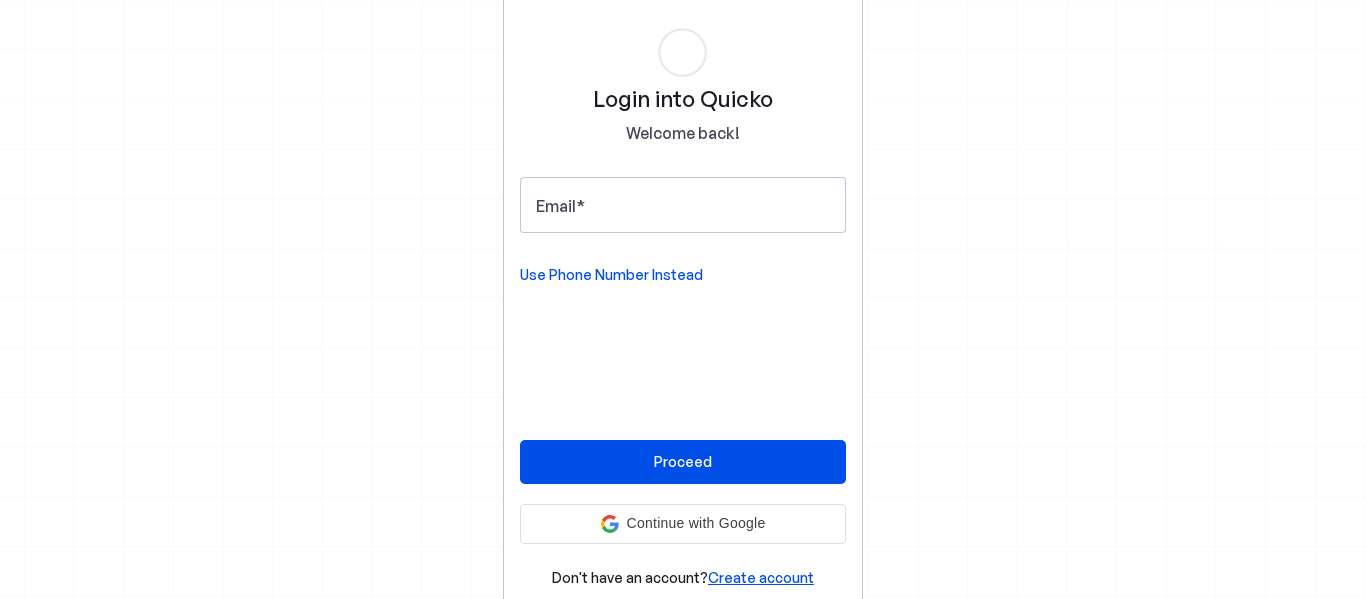 scroll, scrollTop: 0, scrollLeft: 0, axis: both 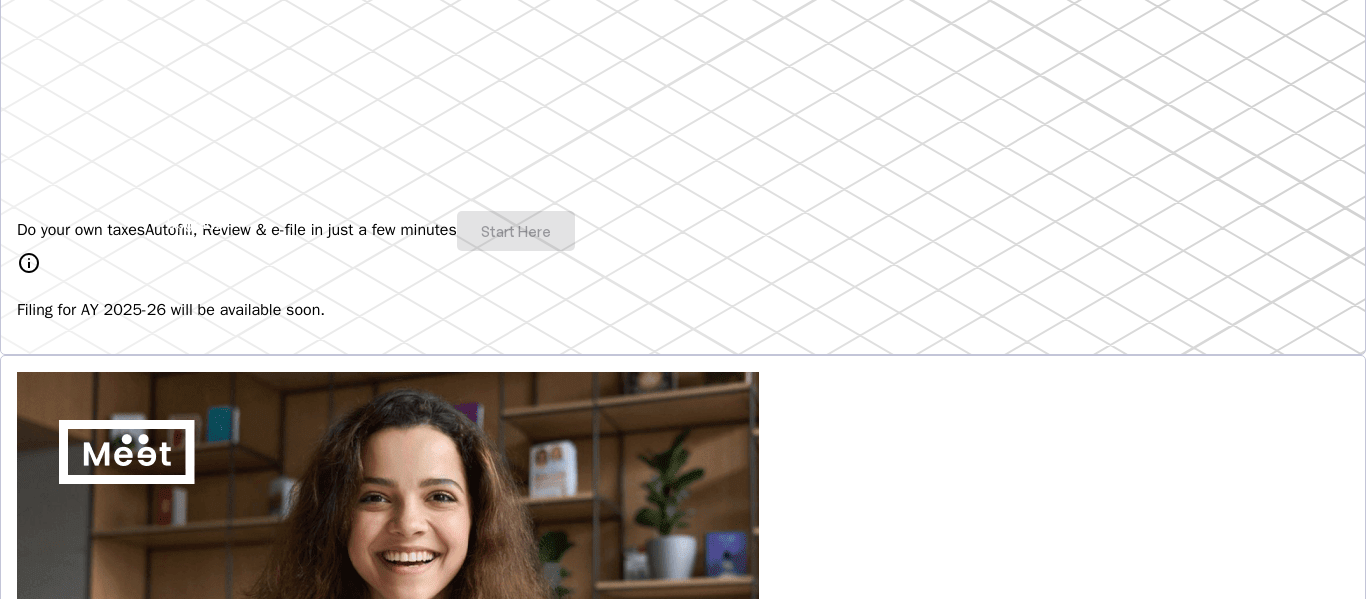 drag, startPoint x: 264, startPoint y: 267, endPoint x: 332, endPoint y: 258, distance: 68.593 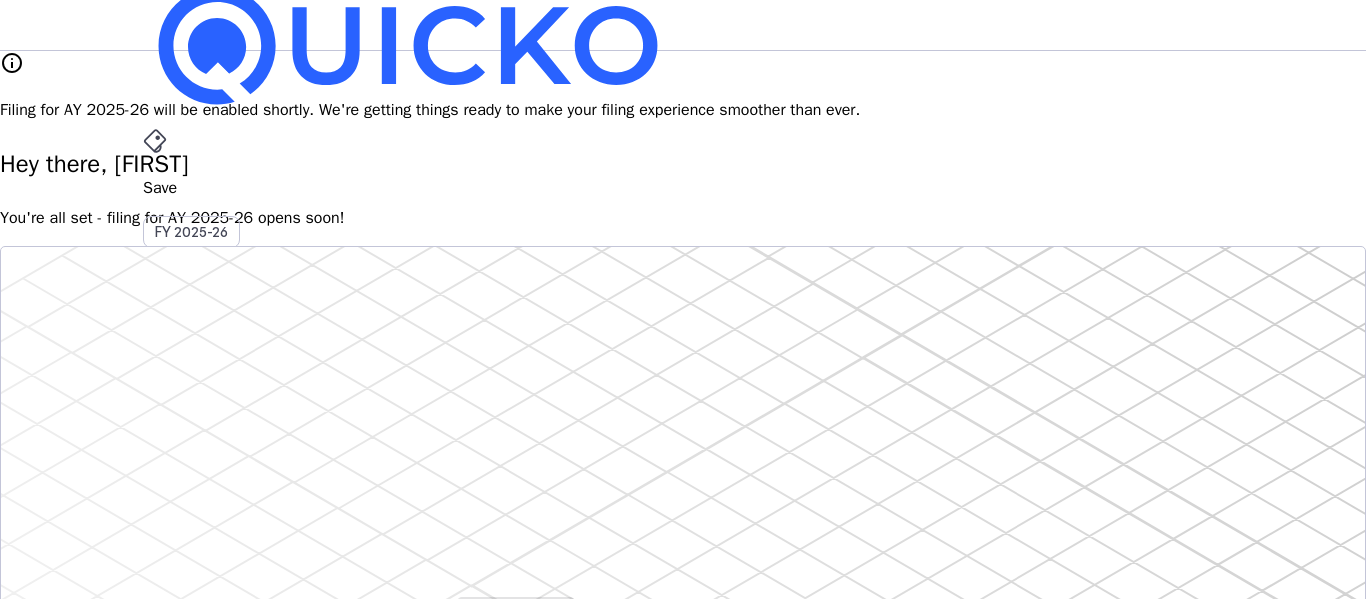 scroll, scrollTop: 0, scrollLeft: 0, axis: both 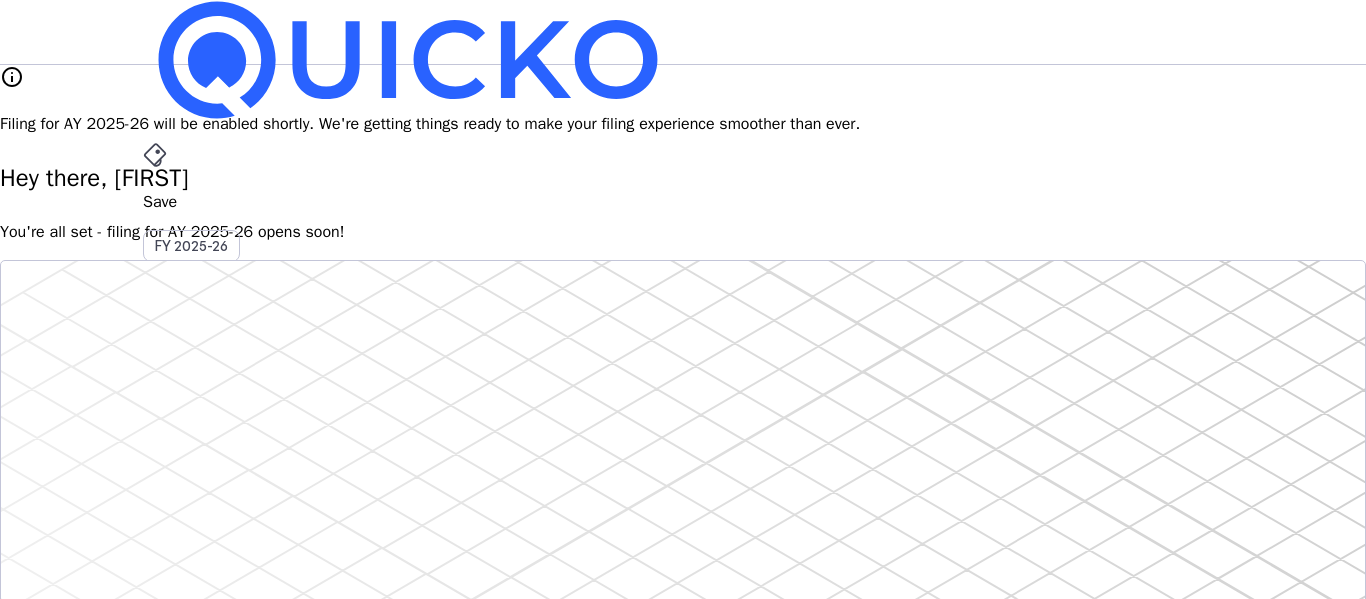 click on "AY 2025-26" at bounding box center (192, 452) 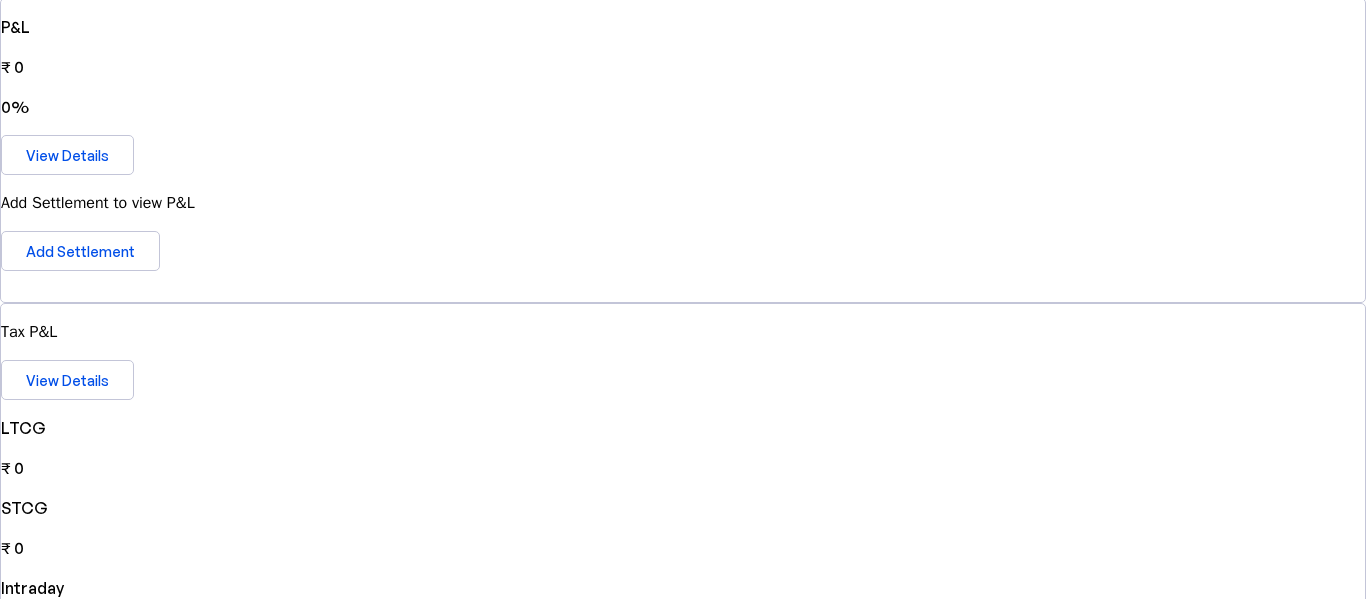 scroll, scrollTop: 300, scrollLeft: 0, axis: vertical 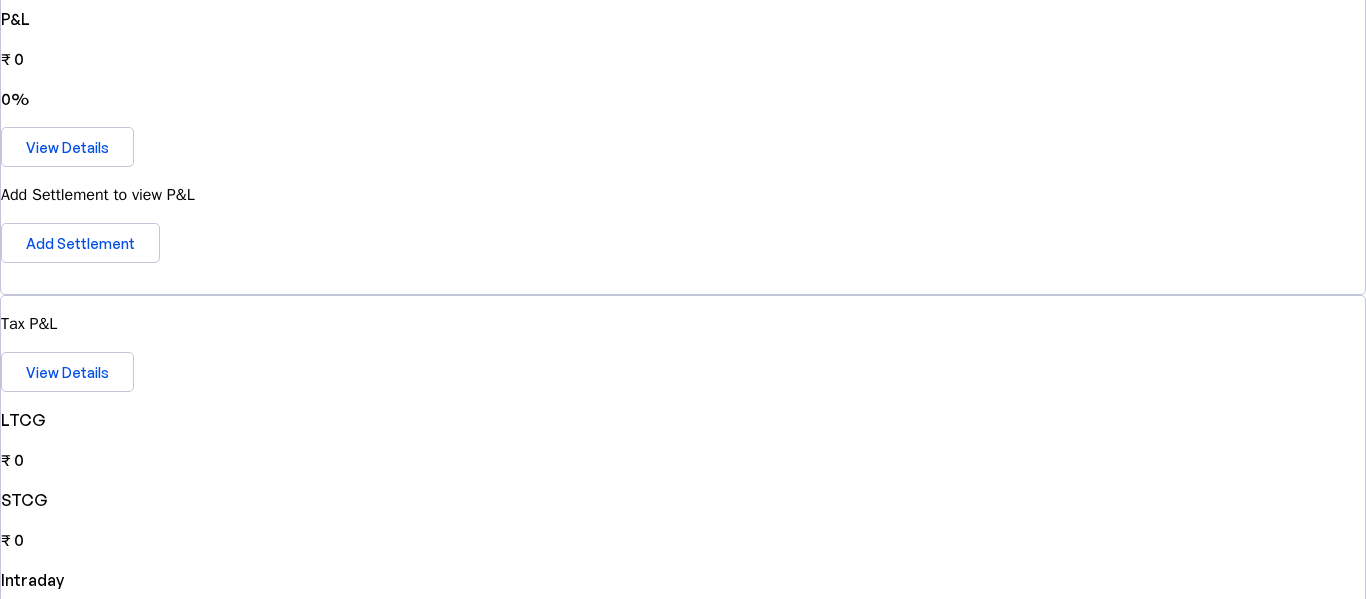 click on "Connect Account" at bounding box center [692, 1271] 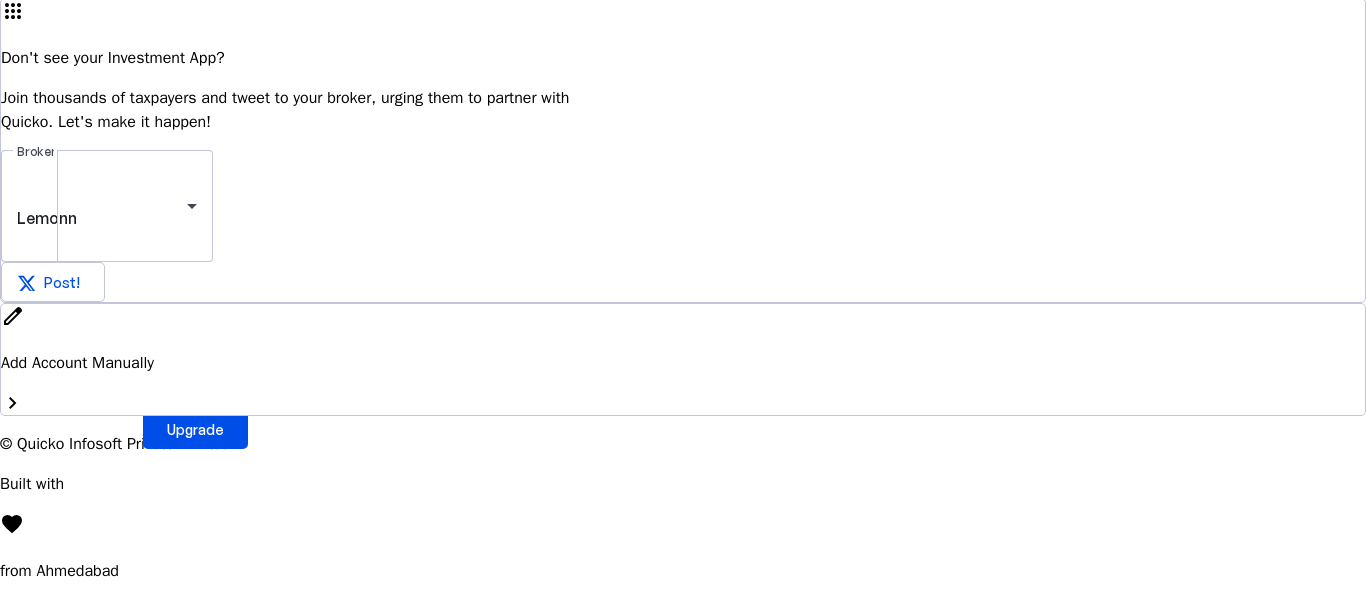 scroll, scrollTop: 0, scrollLeft: 0, axis: both 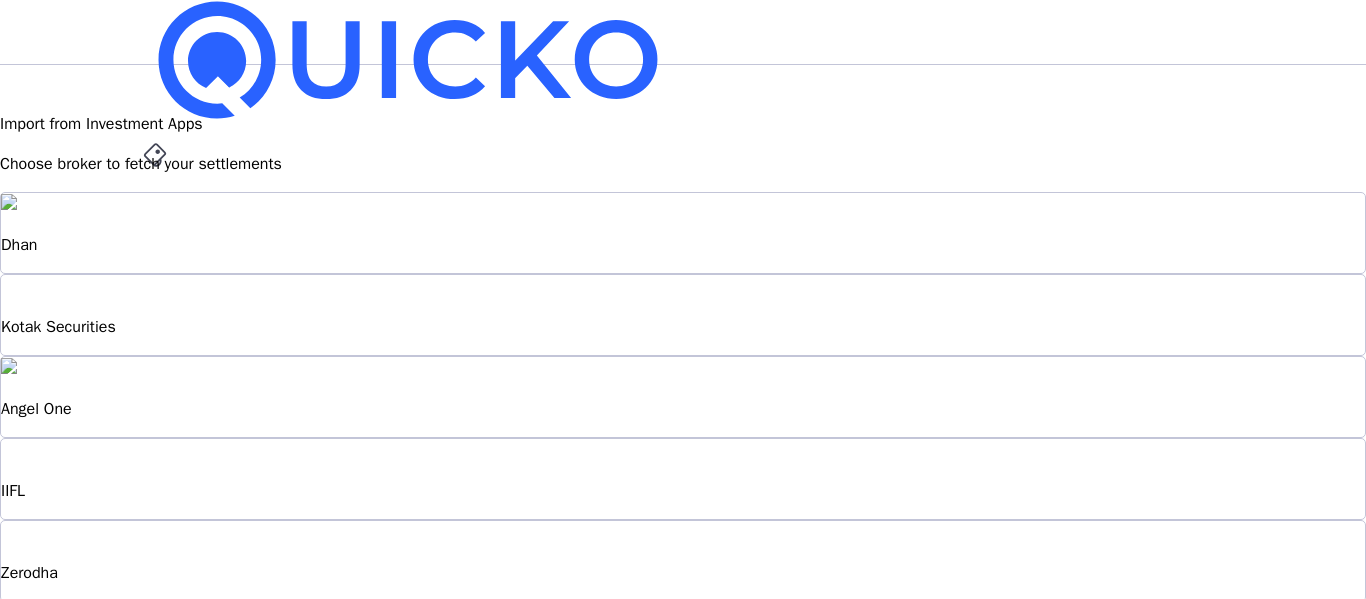 click on "Zerodha" at bounding box center (683, 561) 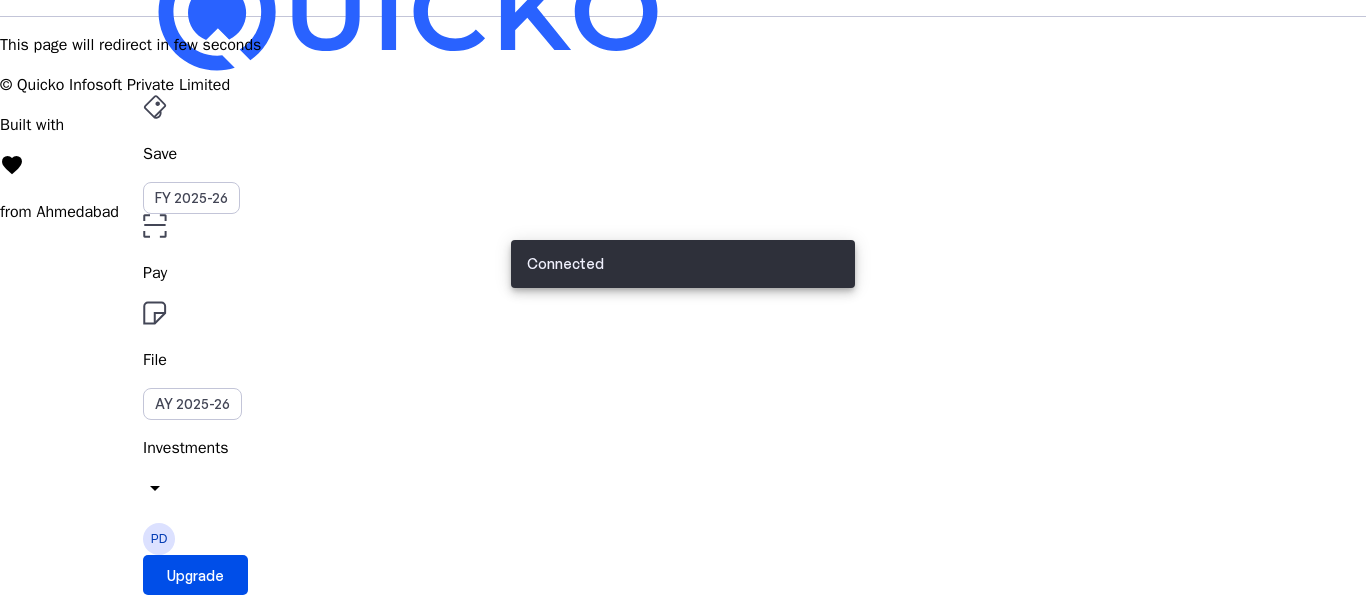 scroll, scrollTop: 100, scrollLeft: 0, axis: vertical 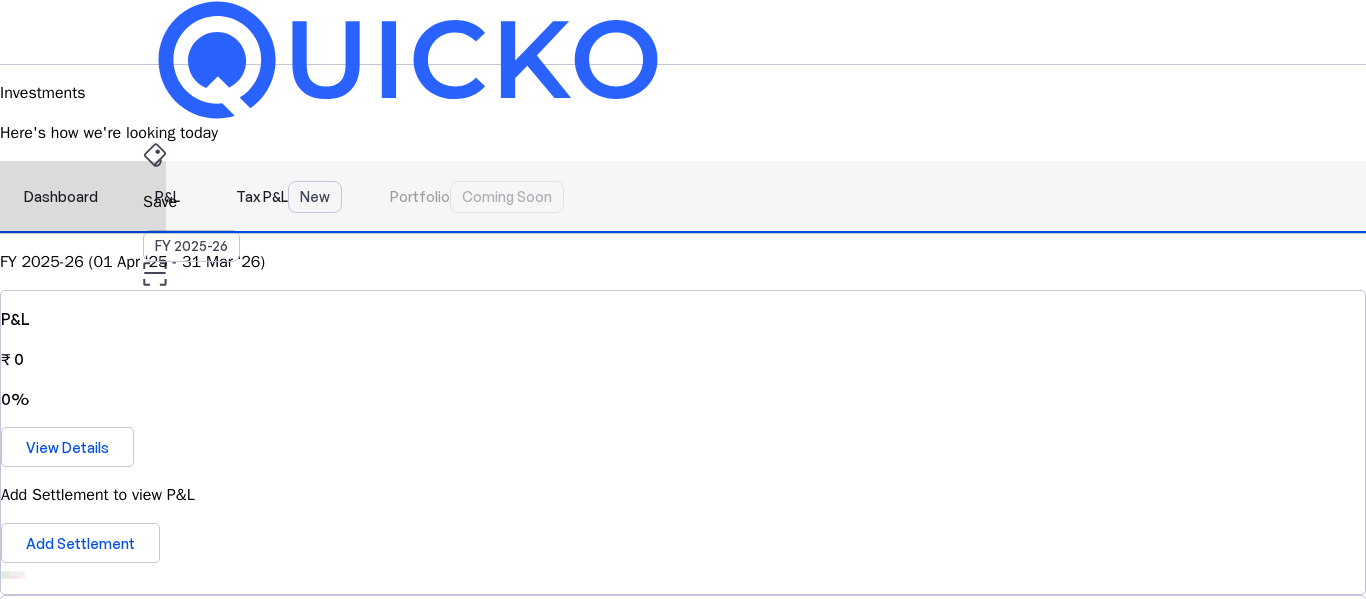 click on "P&L" at bounding box center [167, 197] 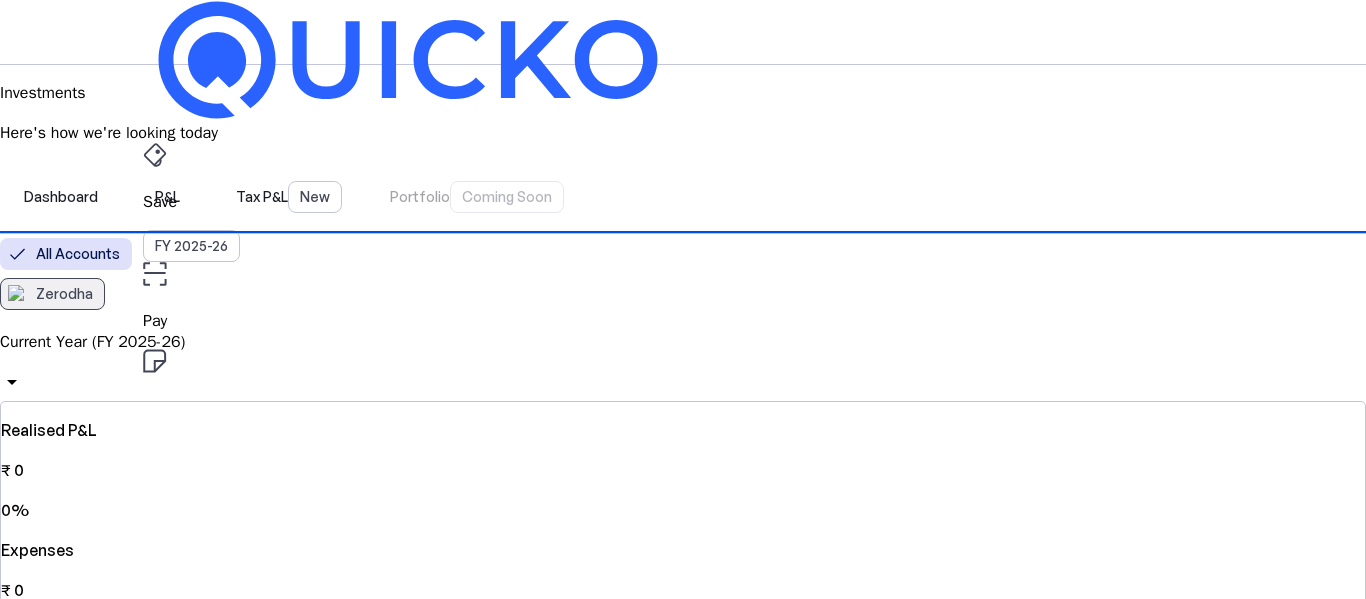 click on "Zerodha" at bounding box center [64, 294] 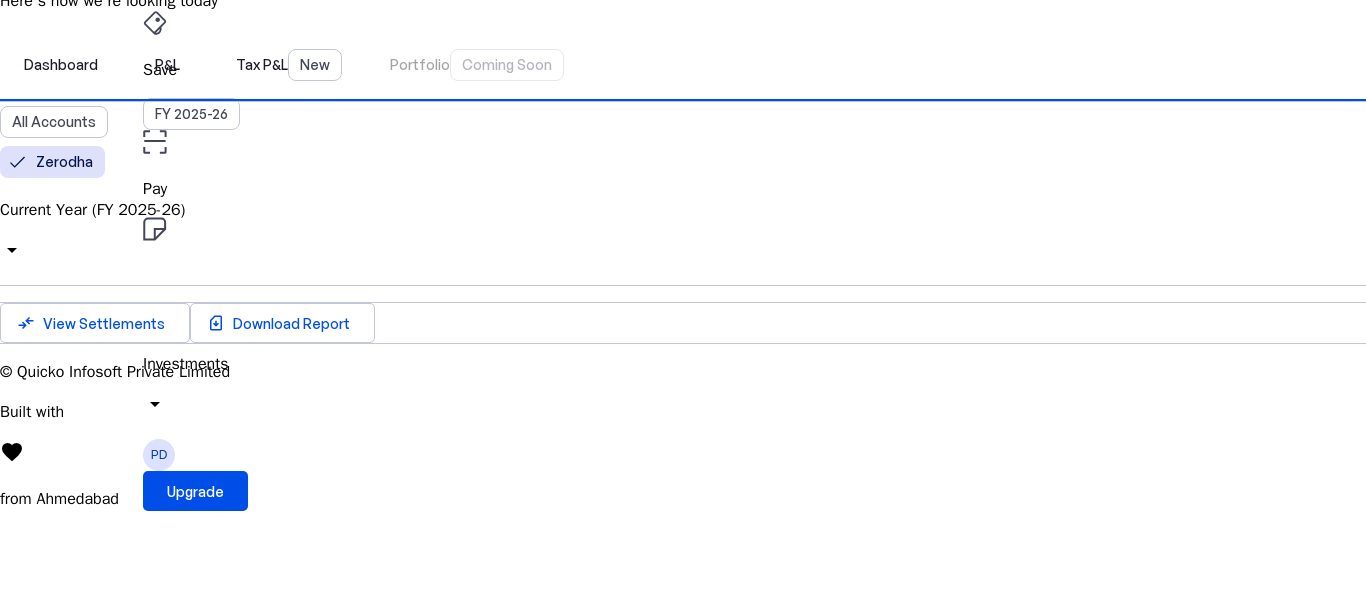 scroll, scrollTop: 200, scrollLeft: 0, axis: vertical 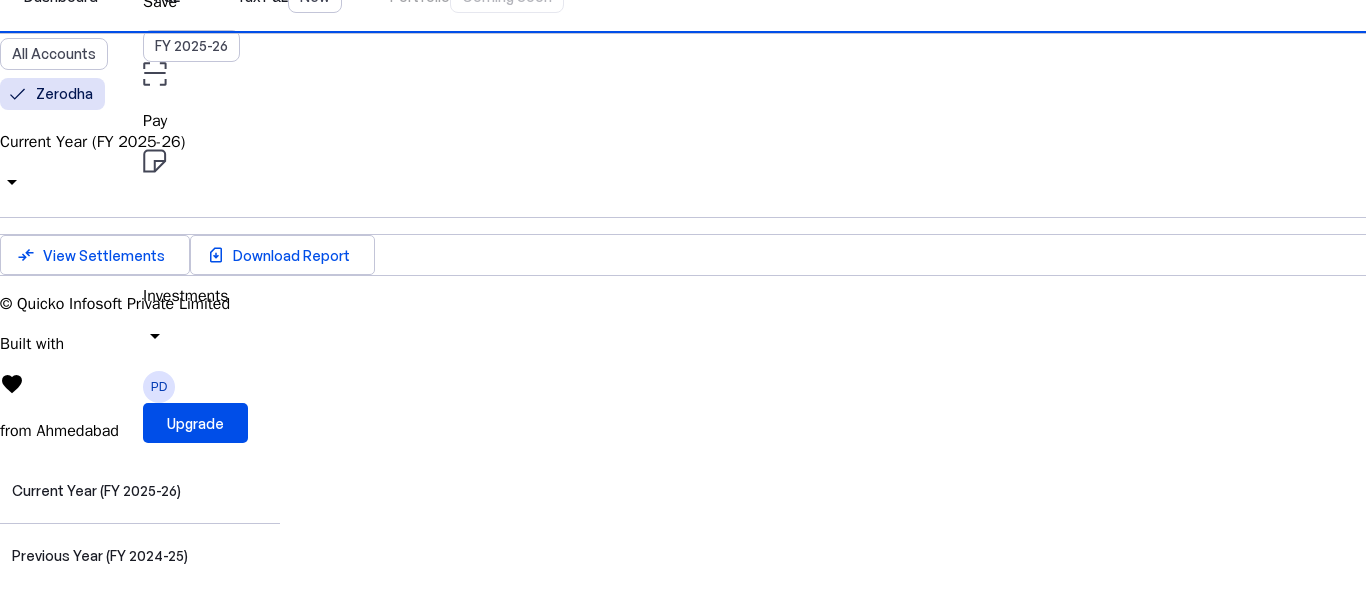 click at bounding box center [683, 459] 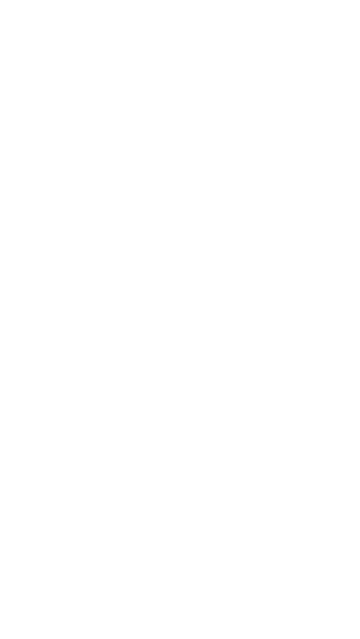 scroll, scrollTop: 0, scrollLeft: 0, axis: both 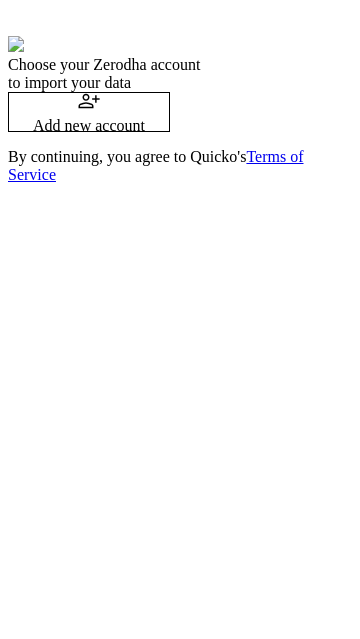 click on "Add new account" at bounding box center (89, 126) 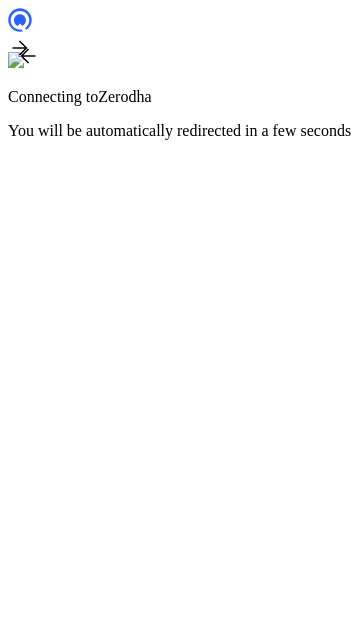 scroll, scrollTop: 0, scrollLeft: 0, axis: both 